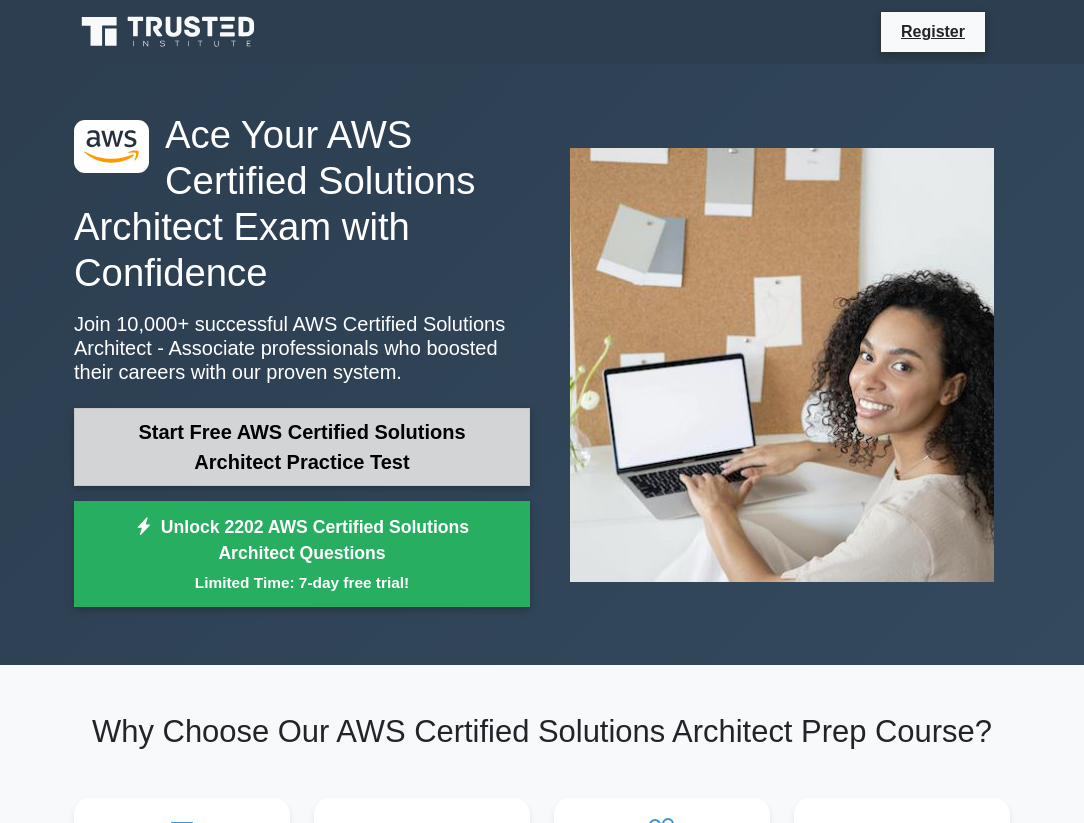 scroll, scrollTop: 0, scrollLeft: 0, axis: both 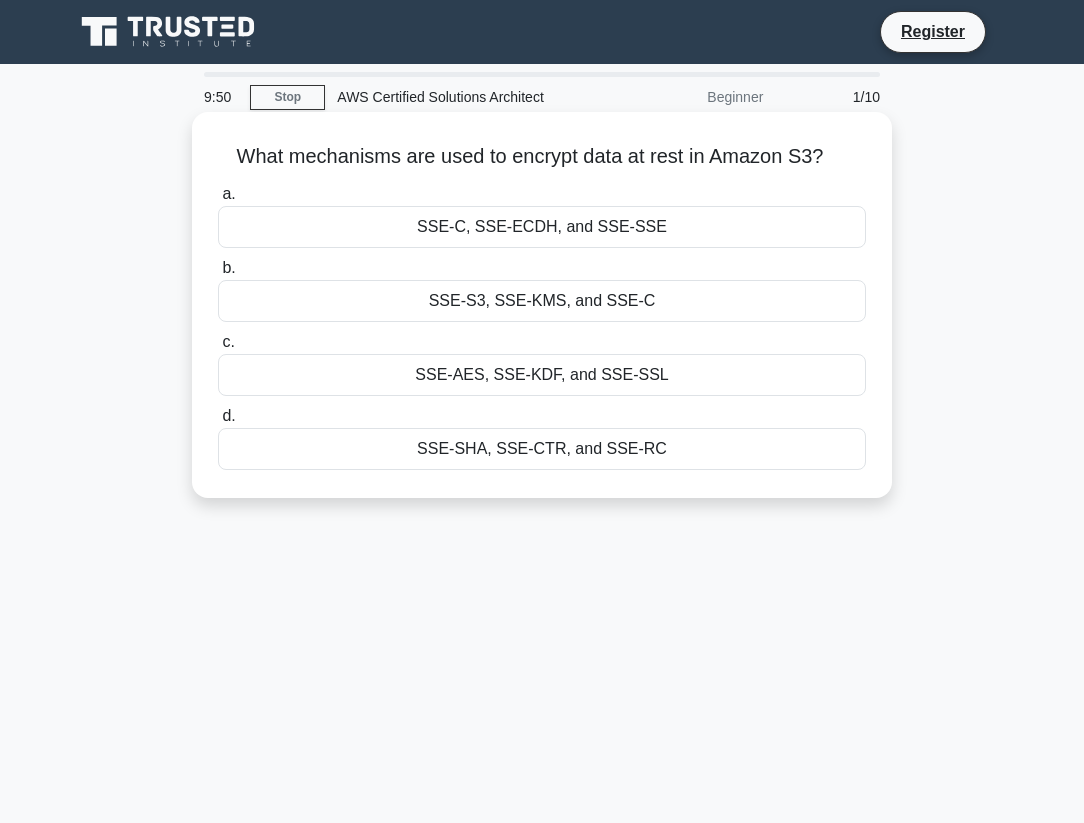 click on "SSE-S3, SSE-KMS, and SSE-C" at bounding box center (542, 301) 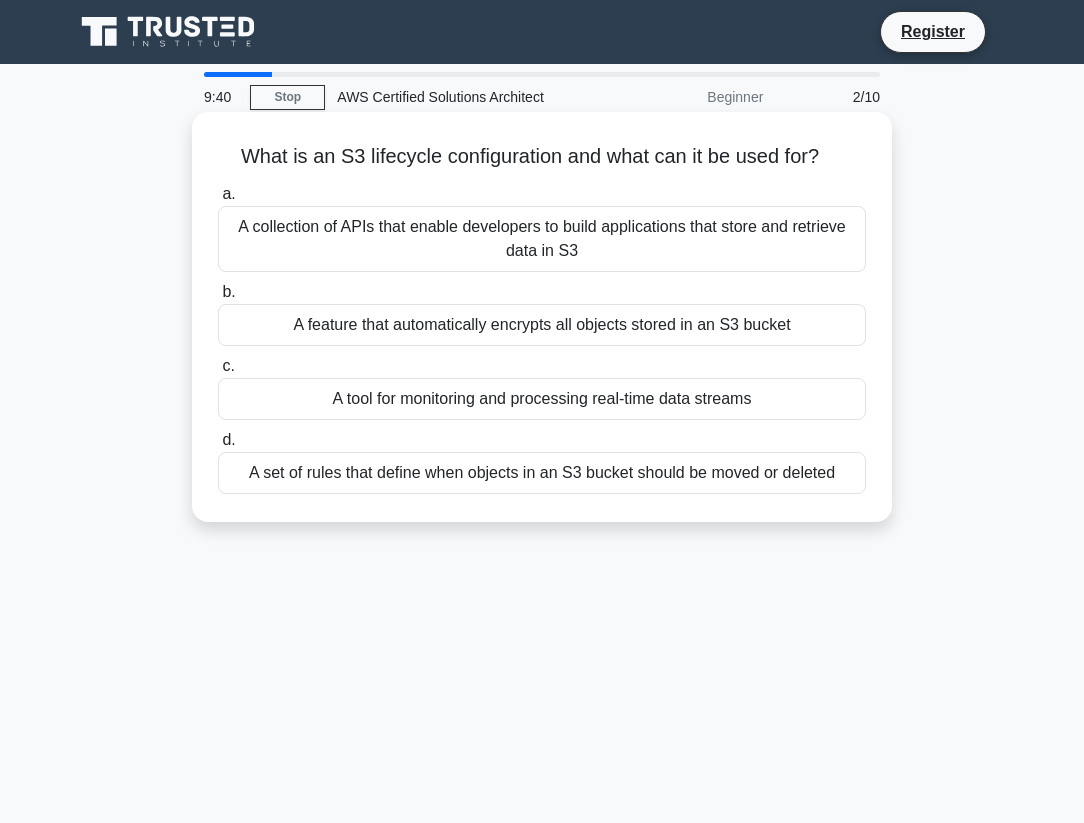 click on "A set of rules that define when objects in an S3 bucket should be moved or deleted" at bounding box center (542, 473) 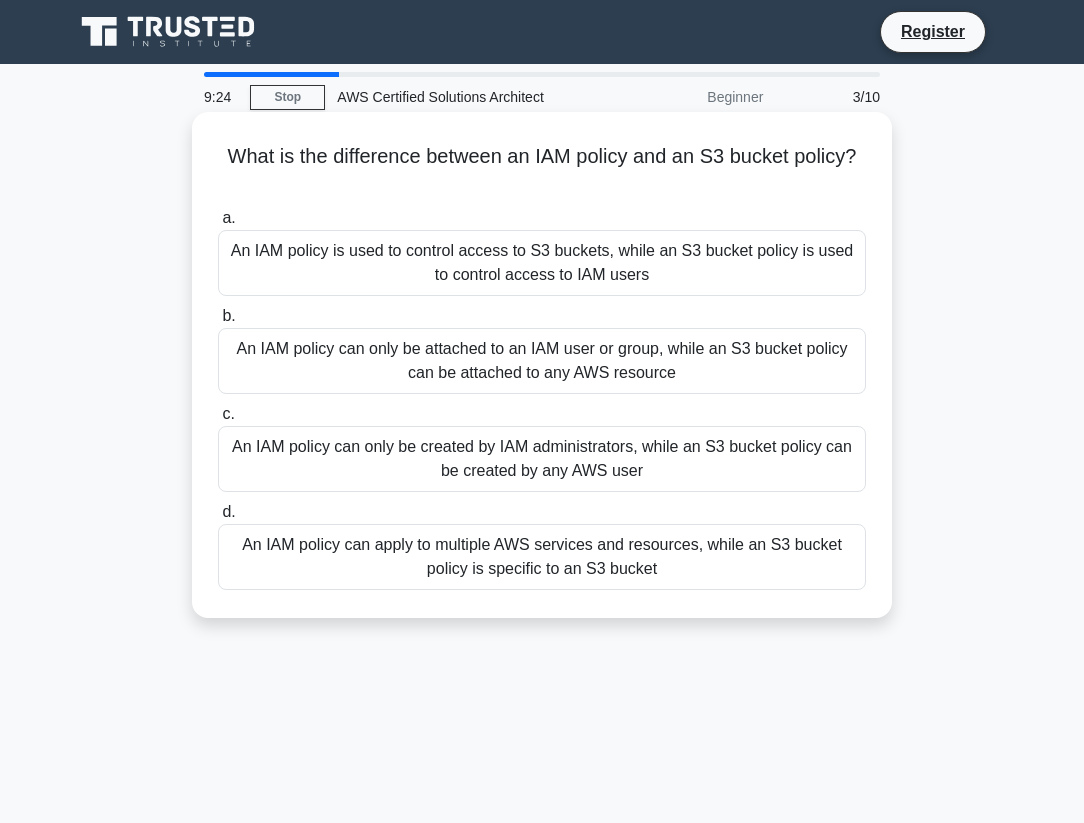 click on "An IAM policy can apply to multiple AWS services and resources, while an S3 bucket policy is specific to an S3 bucket" at bounding box center (542, 557) 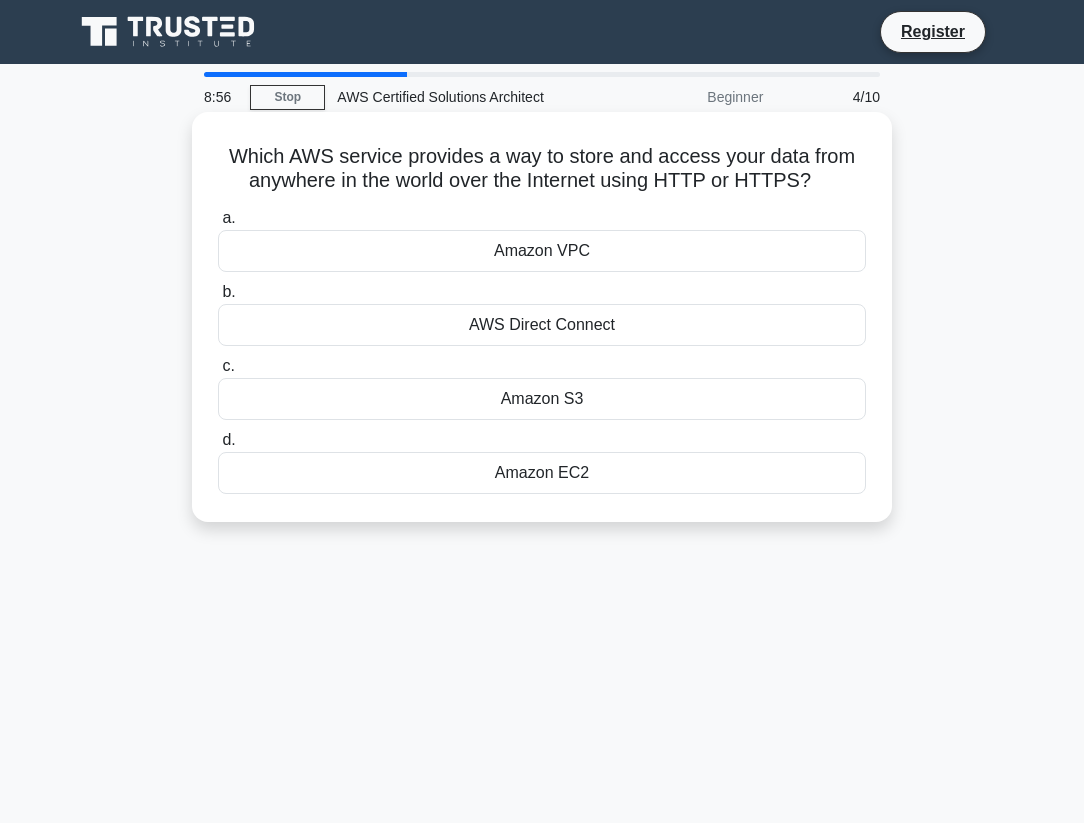 click on "Amazon S3" at bounding box center [542, 399] 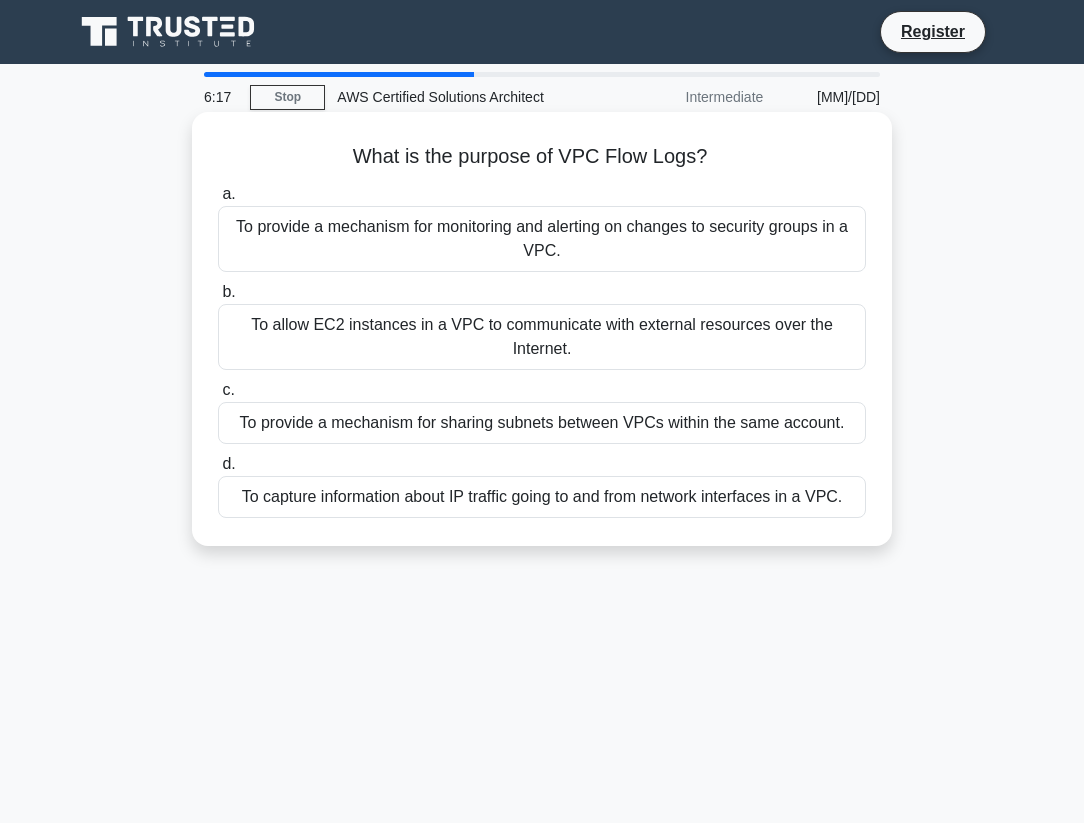 click on "What is the purpose of VPC Flow Logs?
.spinner_0XTQ{transform-origin:center;animation:spinner_y6GP .75s linear infinite}@keyframes spinner_y6GP{100%{transform:rotate(360deg)}}" at bounding box center (542, 157) 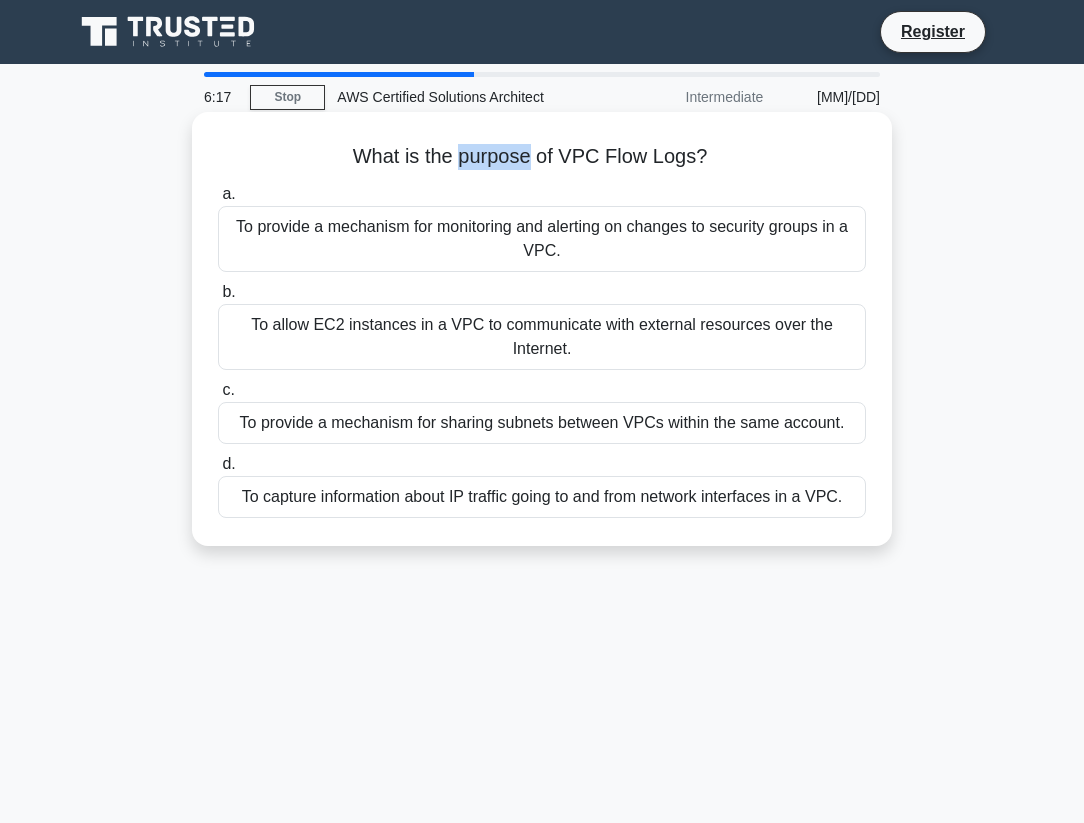 click on "What is the purpose of VPC Flow Logs?
.spinner_0XTQ{transform-origin:center;animation:spinner_y6GP .75s linear infinite}@keyframes spinner_y6GP{100%{transform:rotate(360deg)}}" at bounding box center [542, 157] 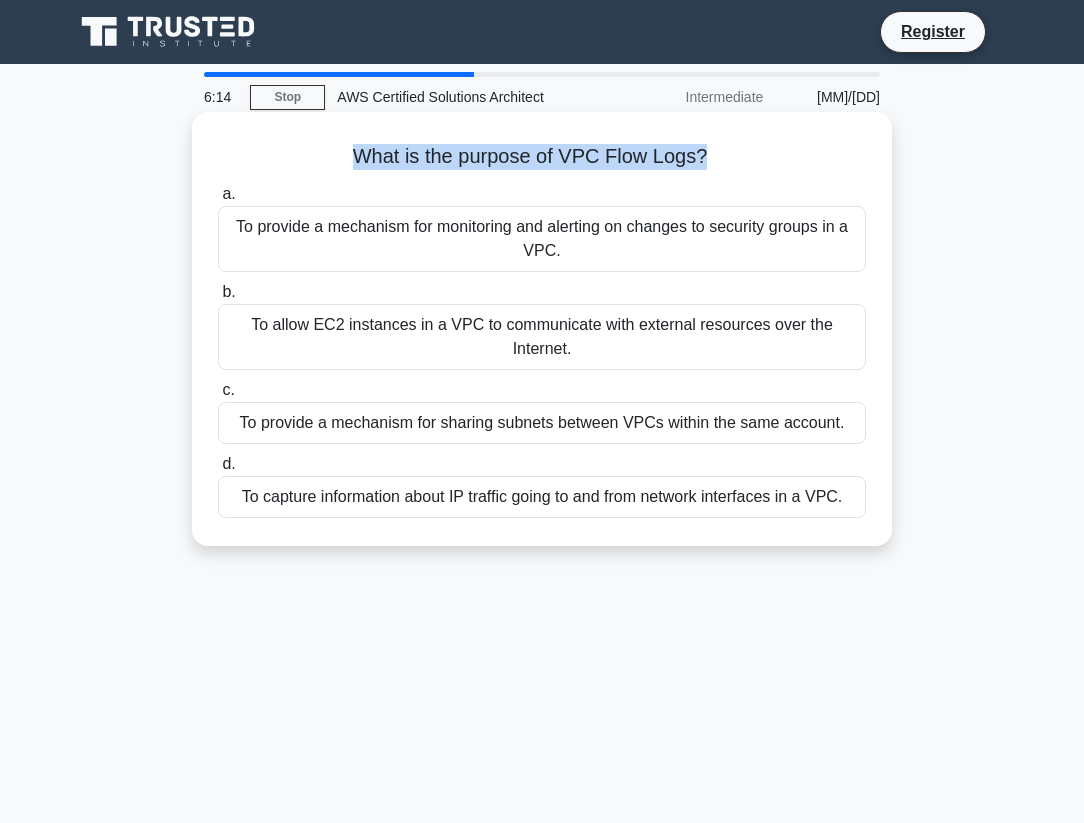 click on "What is the purpose of VPC Flow Logs?
.spinner_0XTQ{transform-origin:center;animation:spinner_y6GP .75s linear infinite}@keyframes spinner_y6GP{100%{transform:rotate(360deg)}}" at bounding box center [542, 157] 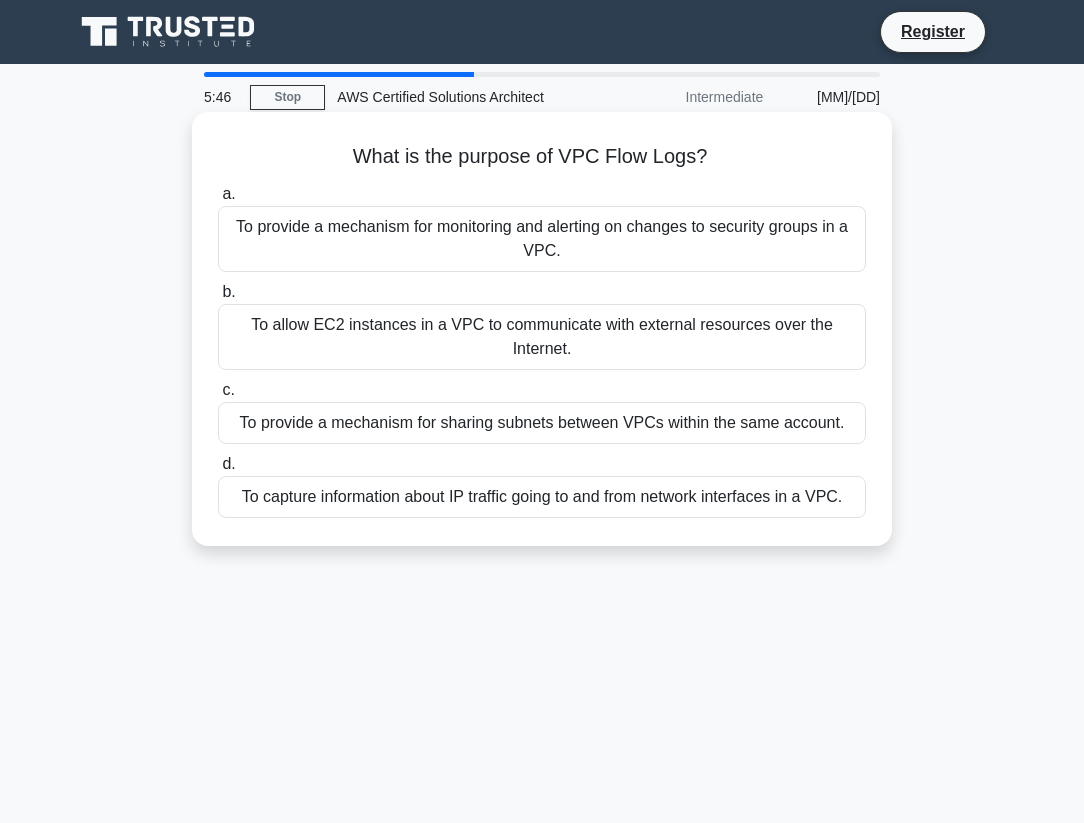click on "To capture information about IP traffic going to and from network interfaces in a VPC." at bounding box center (542, 497) 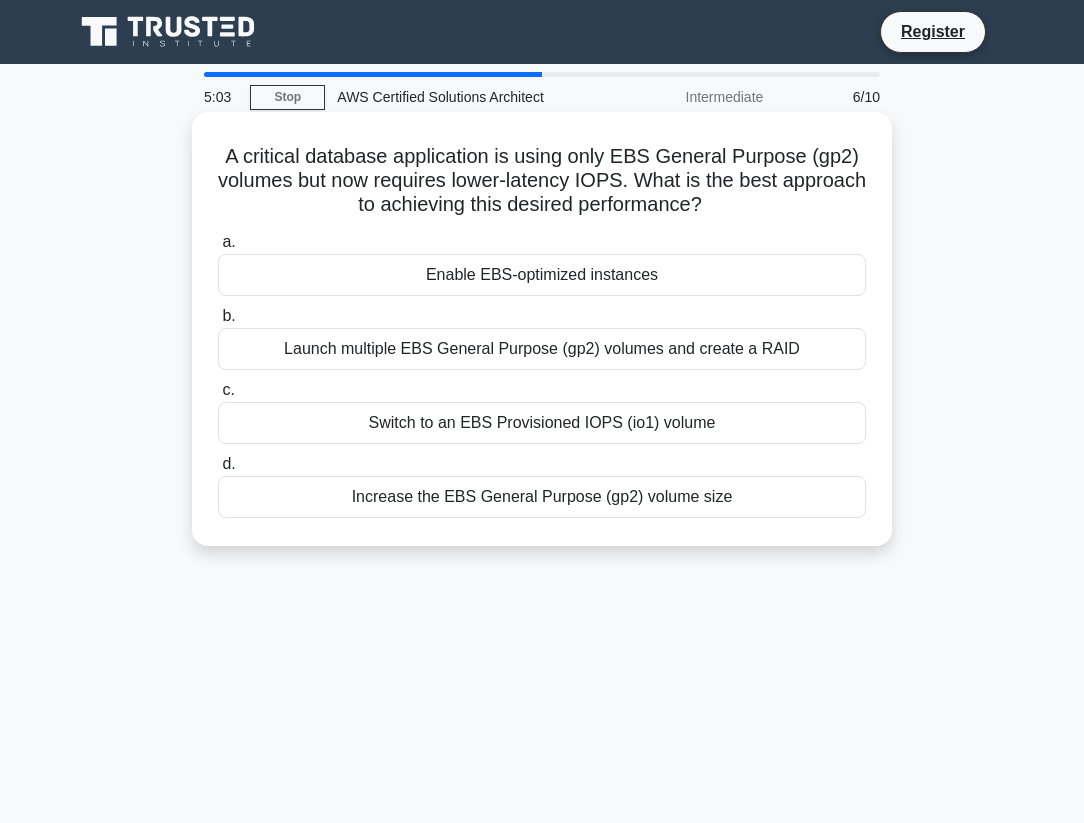 click on "Enable EBS-optimized instances" at bounding box center [542, 275] 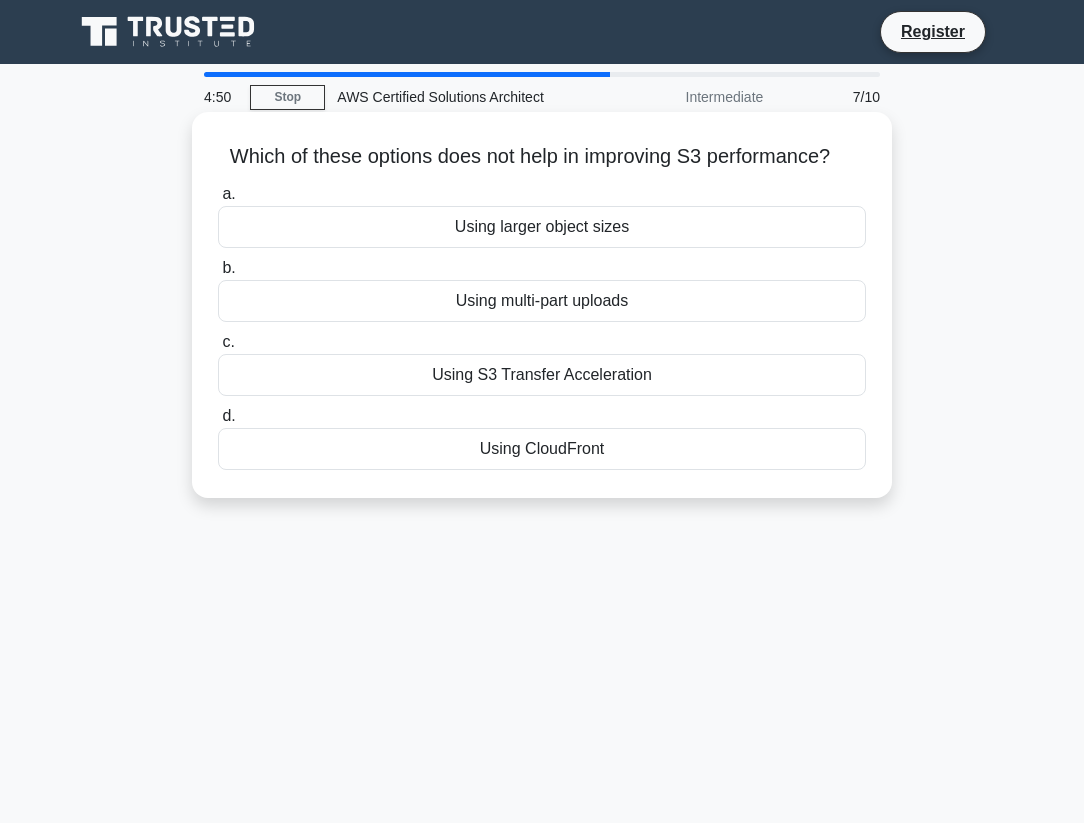 click on "Using larger object sizes" at bounding box center (542, 227) 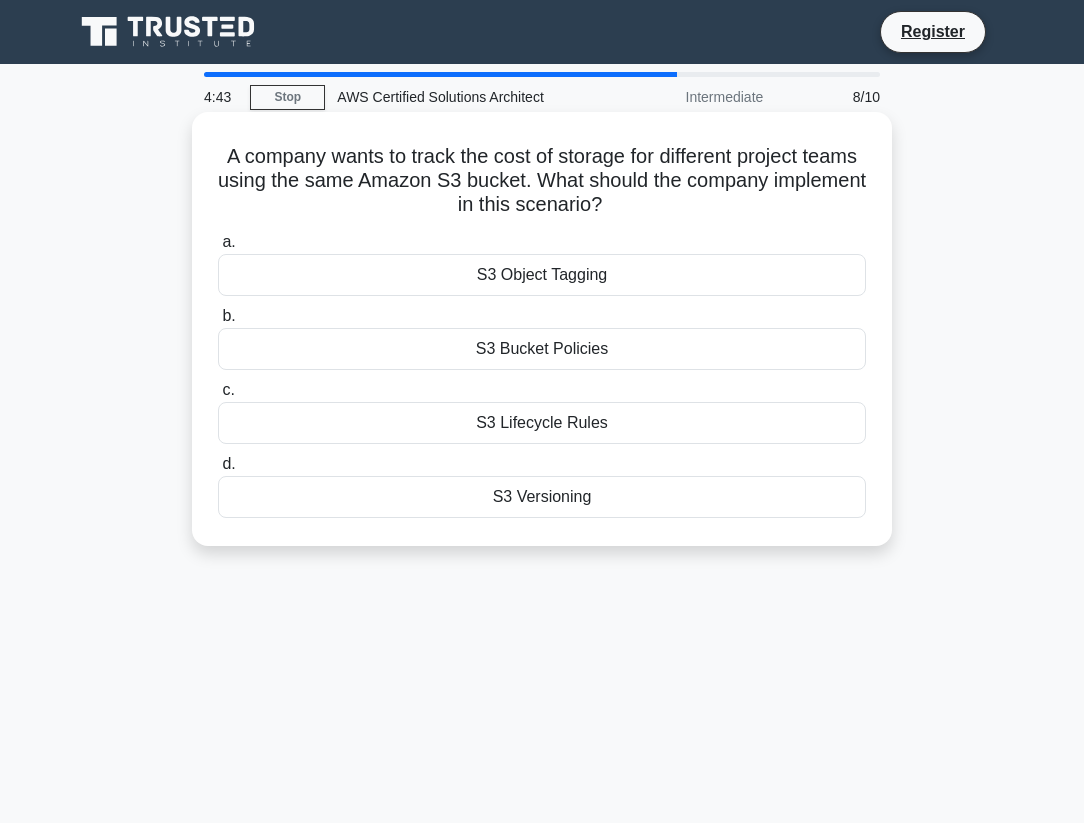 click on "A company wants to track the cost of storage for different project teams using the same Amazon S3 bucket. What should the company implement in this scenario?
.spinner_0XTQ{transform-origin:center;animation:spinner_y6GP .75s linear infinite}@keyframes spinner_y6GP{100%{transform:rotate(360deg)}}" at bounding box center (542, 181) 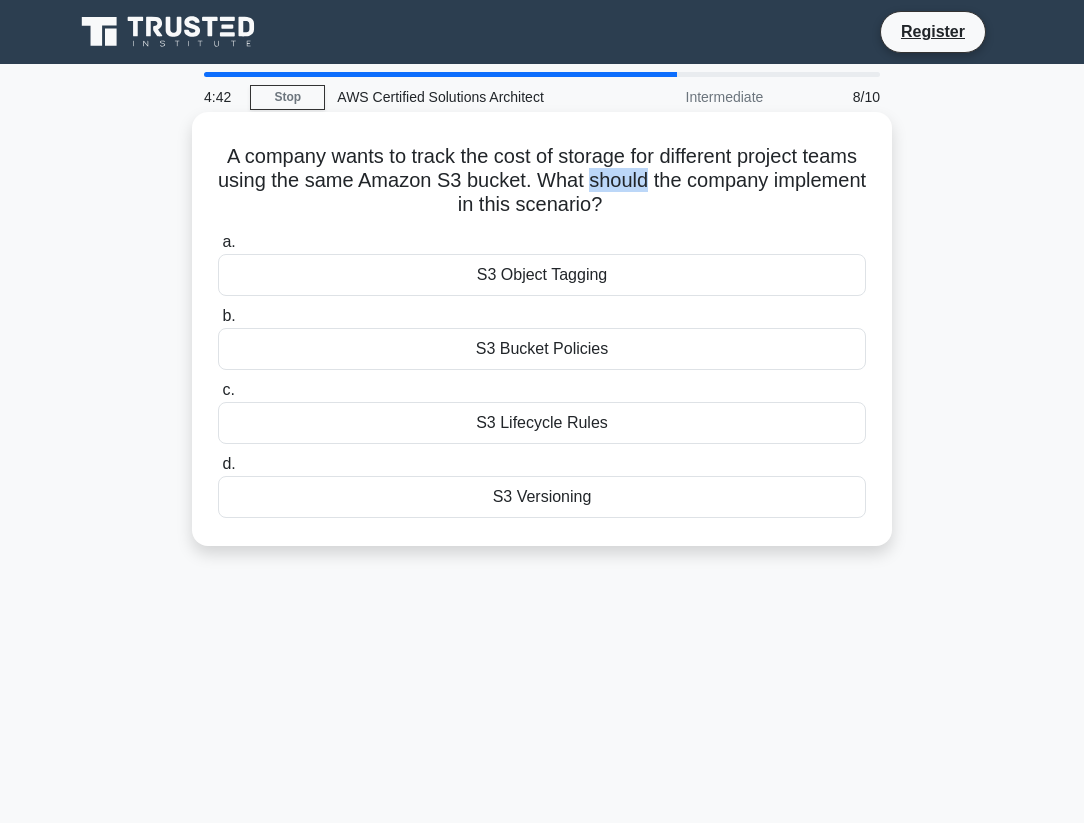 click on "A company wants to track the cost of storage for different project teams using the same Amazon S3 bucket. What should the company implement in this scenario?
.spinner_0XTQ{transform-origin:center;animation:spinner_y6GP .75s linear infinite}@keyframes spinner_y6GP{100%{transform:rotate(360deg)}}" at bounding box center (542, 181) 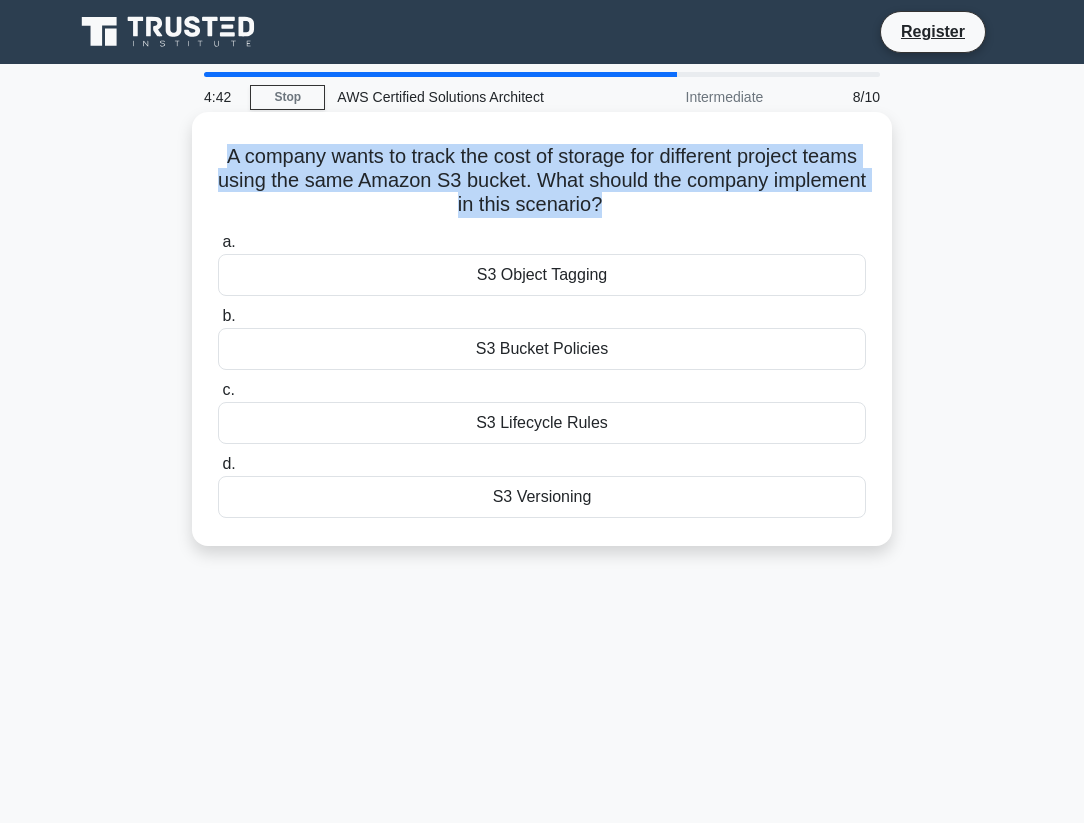 click on "A company wants to track the cost of storage for different project teams using the same Amazon S3 bucket. What should the company implement in this scenario?
.spinner_0XTQ{transform-origin:center;animation:spinner_y6GP .75s linear infinite}@keyframes spinner_y6GP{100%{transform:rotate(360deg)}}" at bounding box center (542, 181) 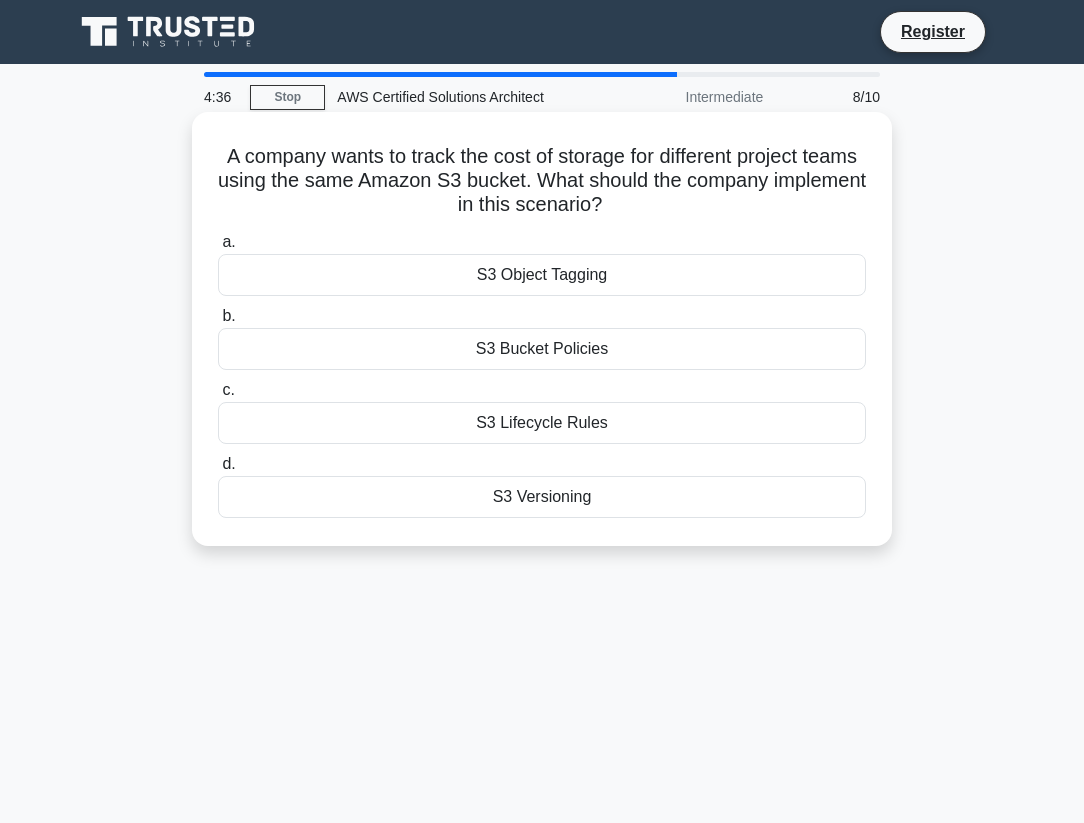 click on "A company wants to track the cost of storage for different project teams using the same Amazon S3 bucket. What should the company implement in this scenario?
.spinner_0XTQ{transform-origin:center;animation:spinner_y6GP .75s linear infinite}@keyframes spinner_y6GP{100%{transform:rotate(360deg)}}" at bounding box center [542, 181] 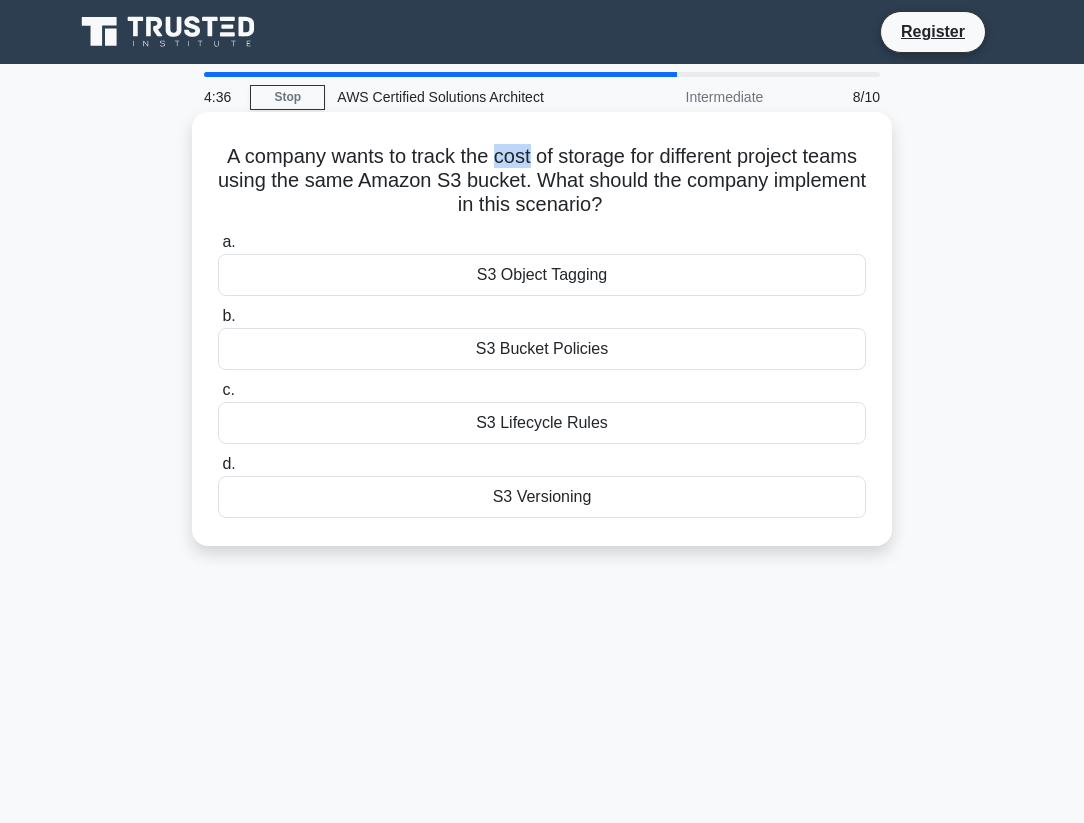 click on "A company wants to track the cost of storage for different project teams using the same Amazon S3 bucket. What should the company implement in this scenario?
.spinner_0XTQ{transform-origin:center;animation:spinner_y6GP .75s linear infinite}@keyframes spinner_y6GP{100%{transform:rotate(360deg)}}" at bounding box center (542, 181) 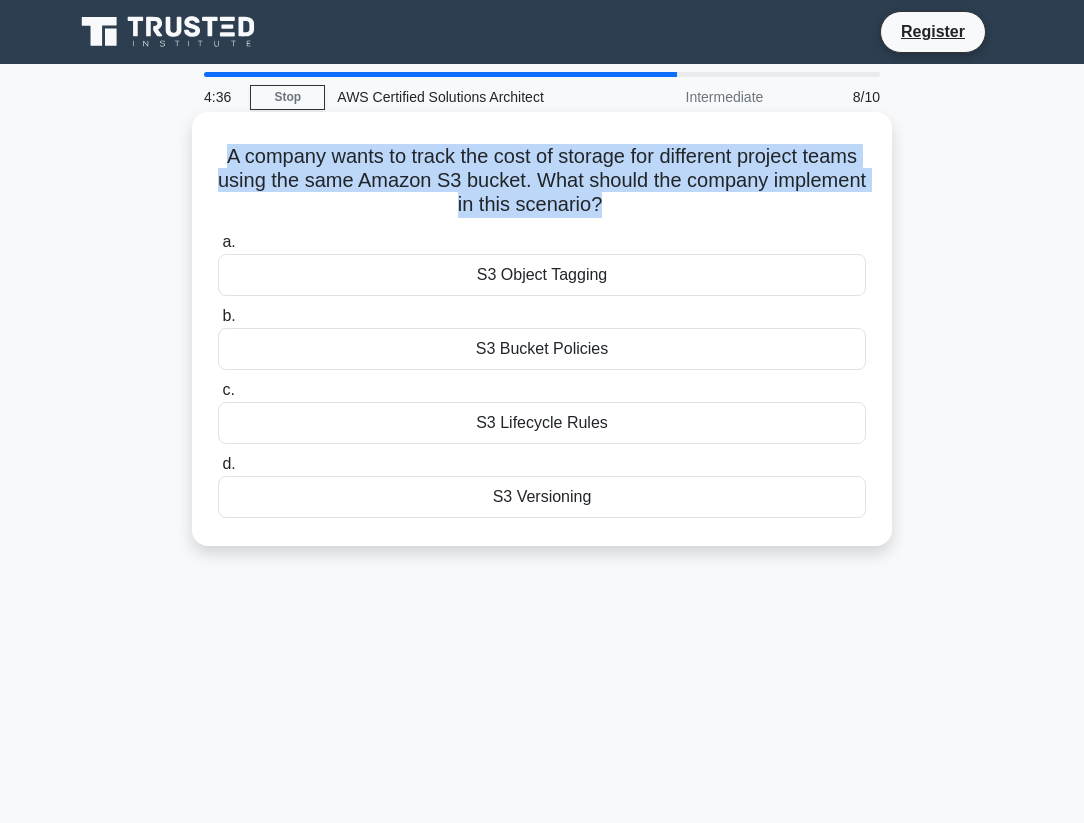 click on "A company wants to track the cost of storage for different project teams using the same Amazon S3 bucket. What should the company implement in this scenario?
.spinner_0XTQ{transform-origin:center;animation:spinner_y6GP .75s linear infinite}@keyframes spinner_y6GP{100%{transform:rotate(360deg)}}" at bounding box center [542, 181] 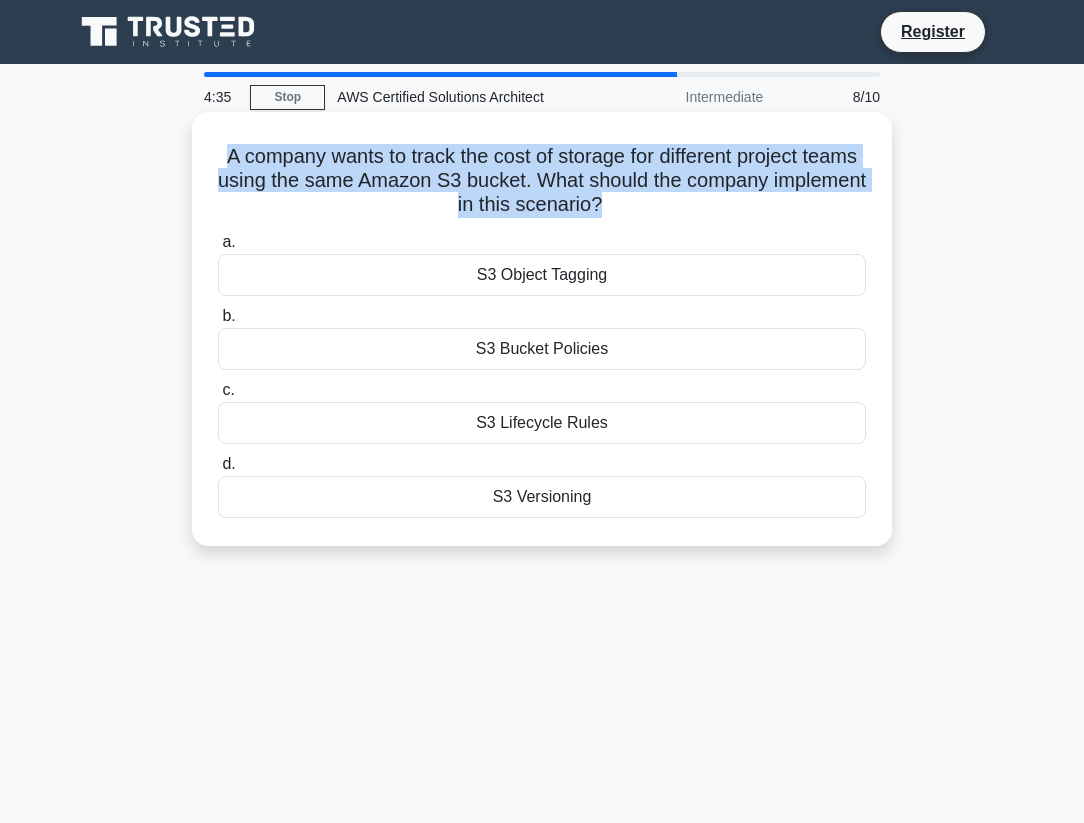 click on "A company wants to track the cost of storage for different project teams using the same Amazon S3 bucket. What should the company implement in this scenario?
.spinner_0XTQ{transform-origin:center;animation:spinner_y6GP .75s linear infinite}@keyframes spinner_y6GP{100%{transform:rotate(360deg)}}" at bounding box center (542, 181) 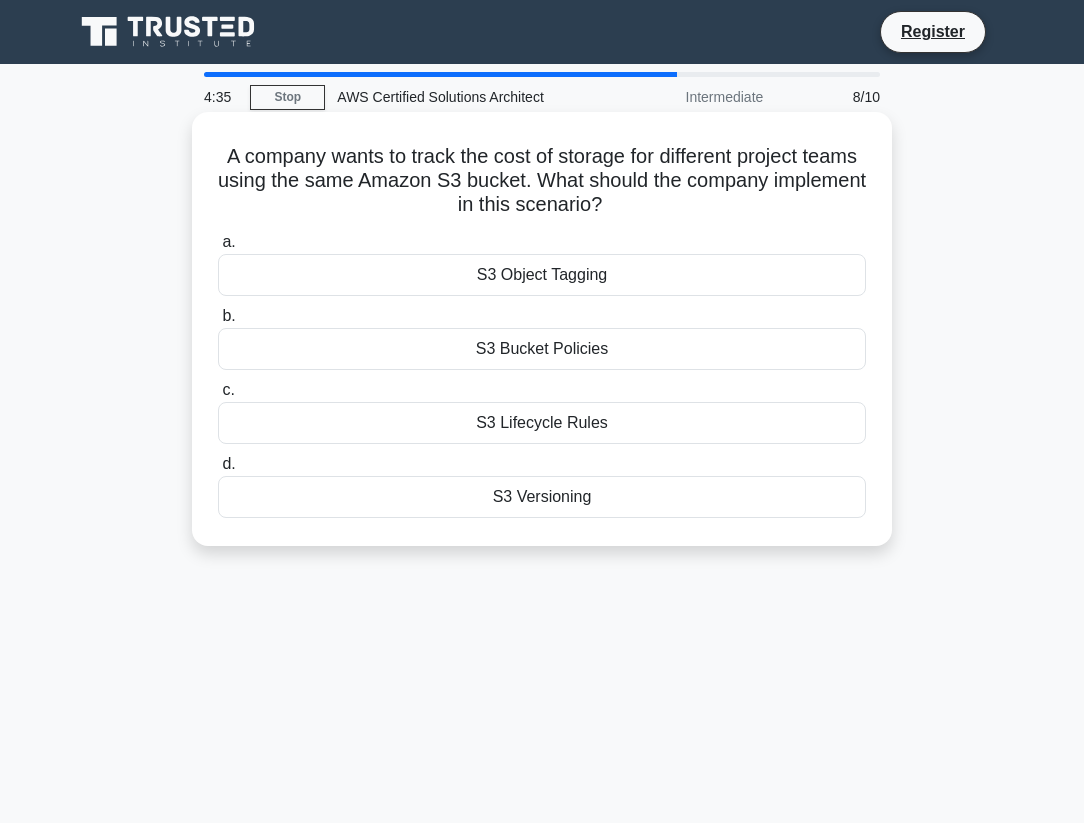 click on "A company wants to track the cost of storage for different project teams using the same Amazon S3 bucket. What should the company implement in this scenario?
.spinner_0XTQ{transform-origin:center;animation:spinner_y6GP .75s linear infinite}@keyframes spinner_y6GP{100%{transform:rotate(360deg)}}" at bounding box center [542, 181] 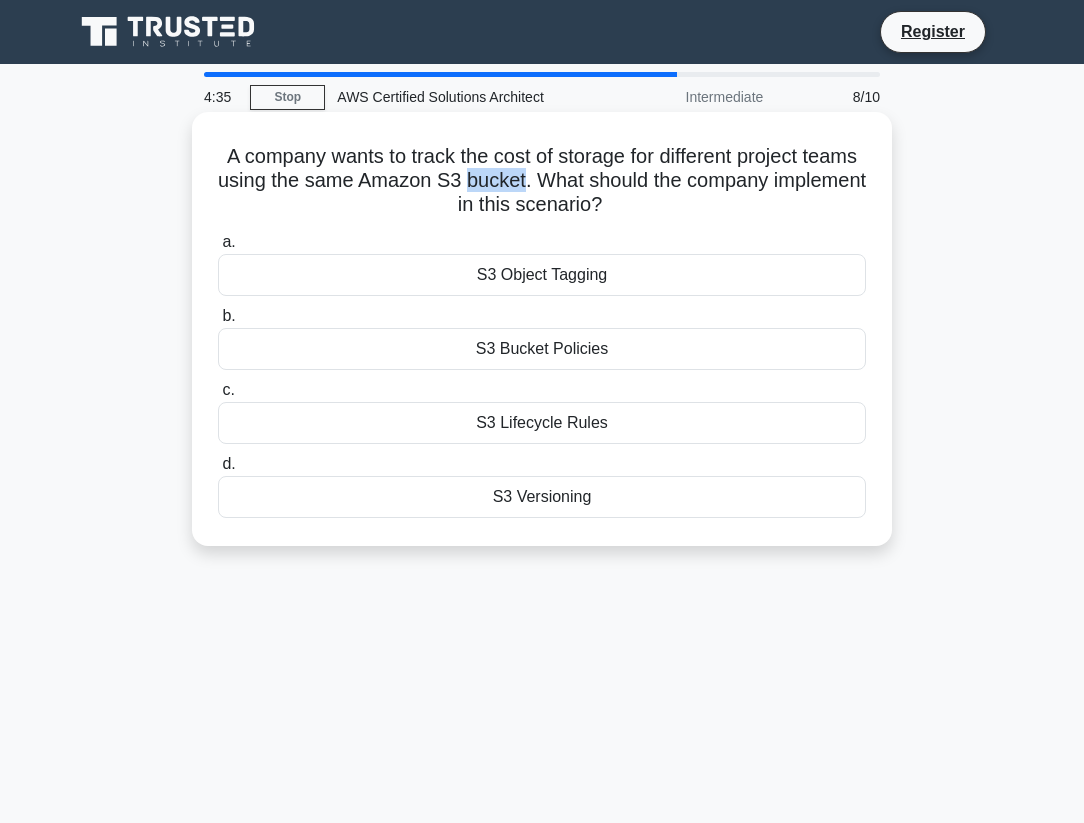 click on "A company wants to track the cost of storage for different project teams using the same Amazon S3 bucket. What should the company implement in this scenario?
.spinner_0XTQ{transform-origin:center;animation:spinner_y6GP .75s linear infinite}@keyframes spinner_y6GP{100%{transform:rotate(360deg)}}" at bounding box center (542, 181) 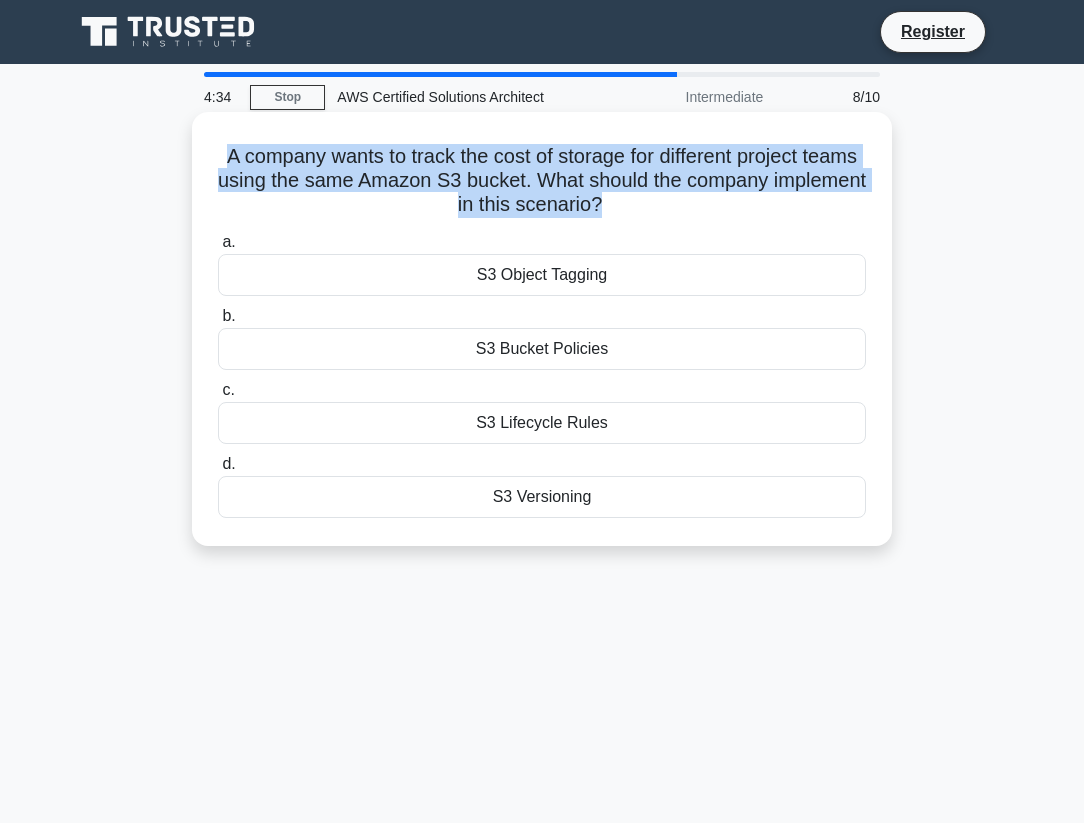 click on "A company wants to track the cost of storage for different project teams using the same Amazon S3 bucket. What should the company implement in this scenario?
.spinner_0XTQ{transform-origin:center;animation:spinner_y6GP .75s linear infinite}@keyframes spinner_y6GP{100%{transform:rotate(360deg)}}" at bounding box center (542, 181) 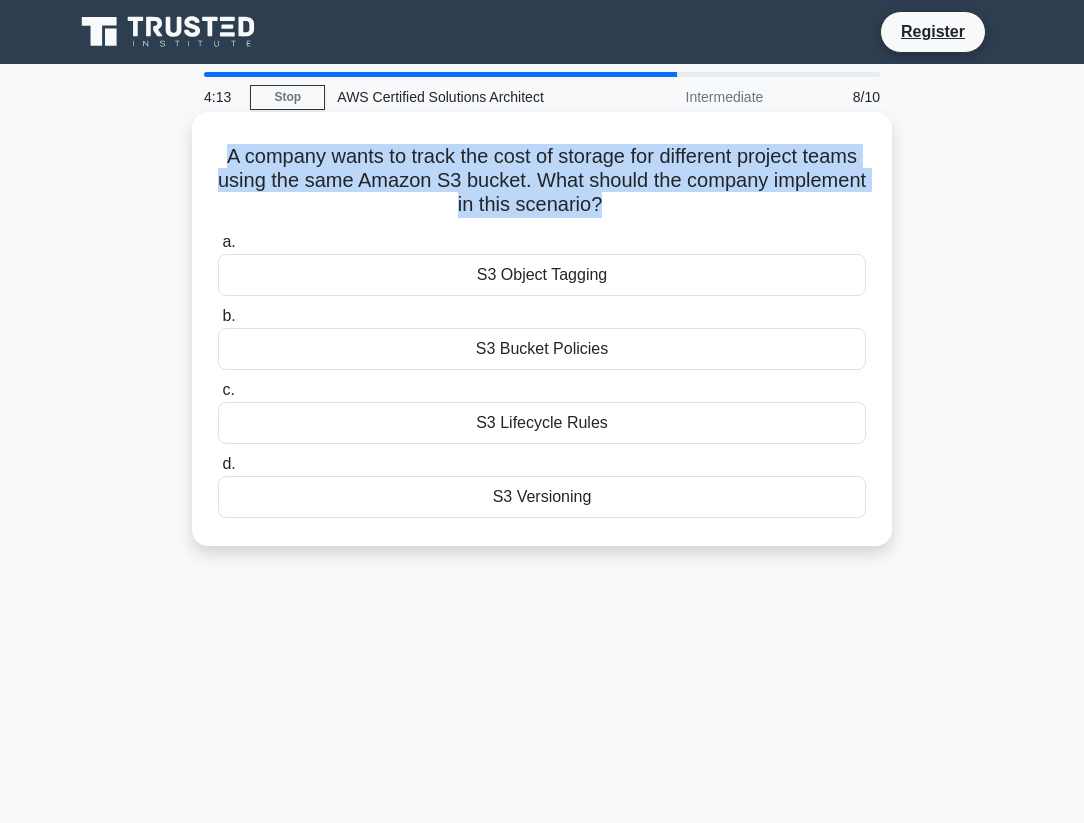 click on "A company wants to track the cost of storage for different project teams using the same Amazon S3 bucket. What should the company implement in this scenario?
.spinner_0XTQ{transform-origin:center;animation:spinner_y6GP .75s linear infinite}@keyframes spinner_y6GP{100%{transform:rotate(360deg)}}" at bounding box center [542, 181] 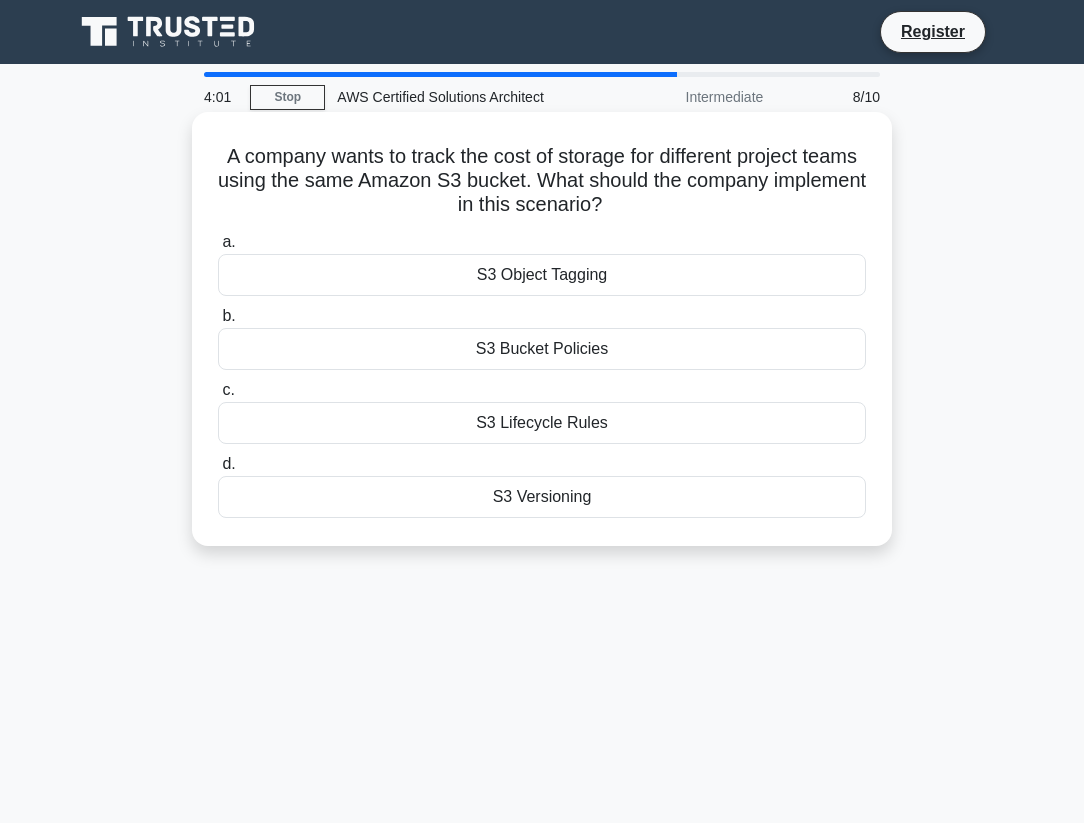 click on "S3 Object Tagging" at bounding box center [542, 275] 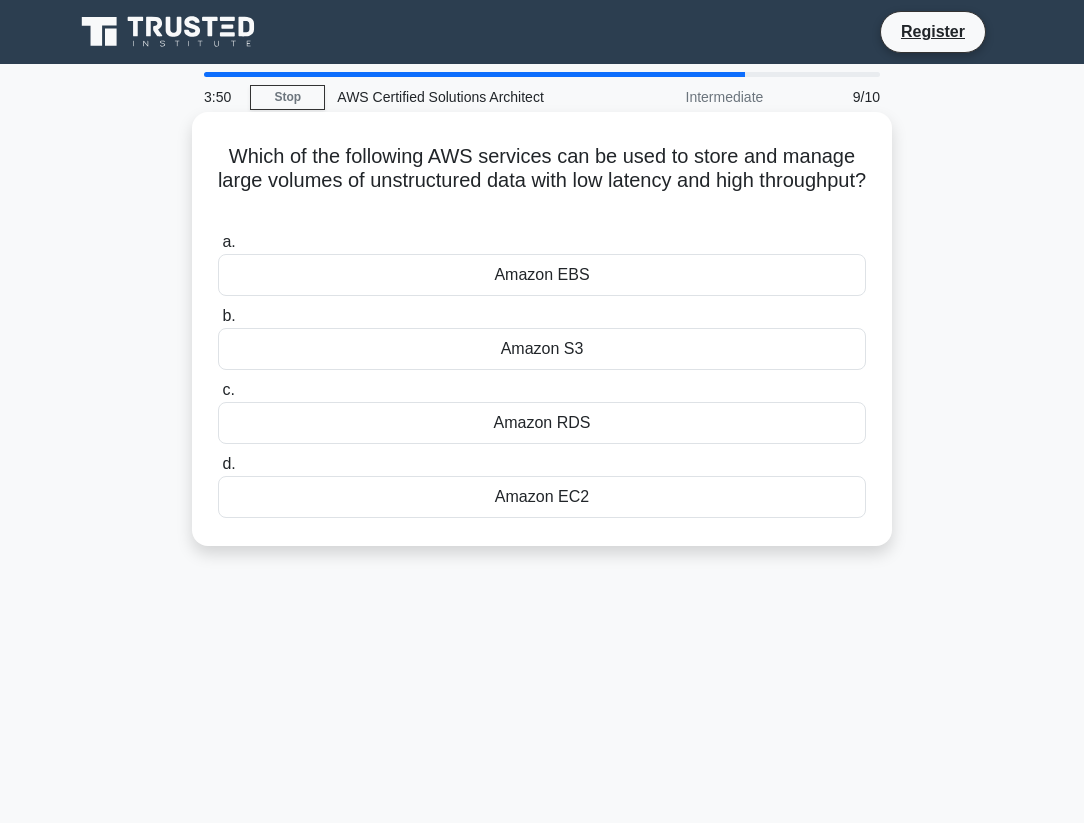 click on "Amazon EBS" at bounding box center (542, 275) 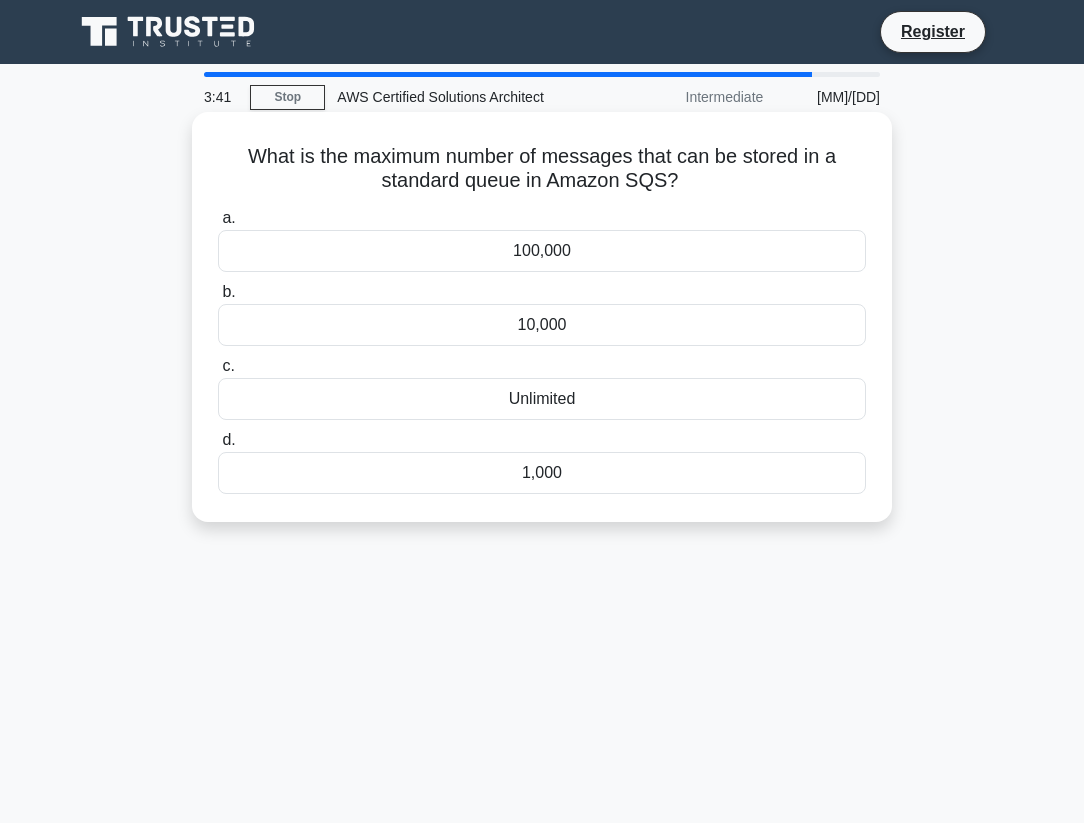 click on "10,000" at bounding box center [542, 325] 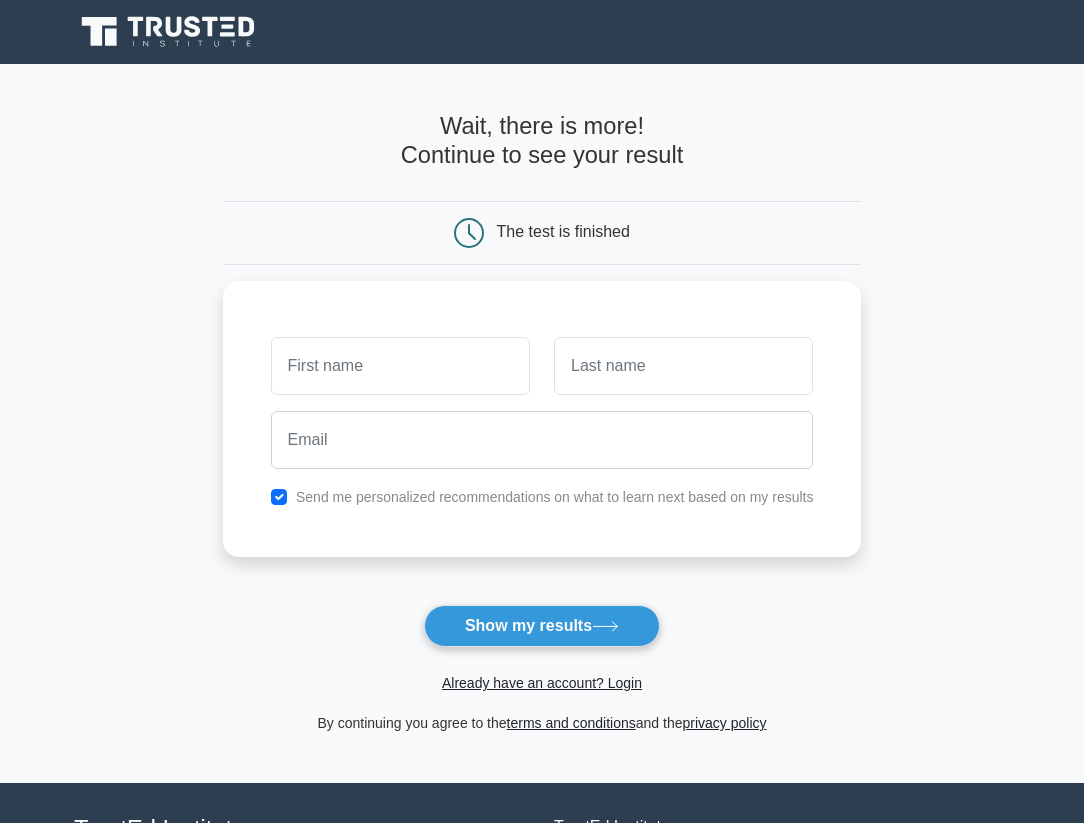 scroll, scrollTop: 0, scrollLeft: 0, axis: both 